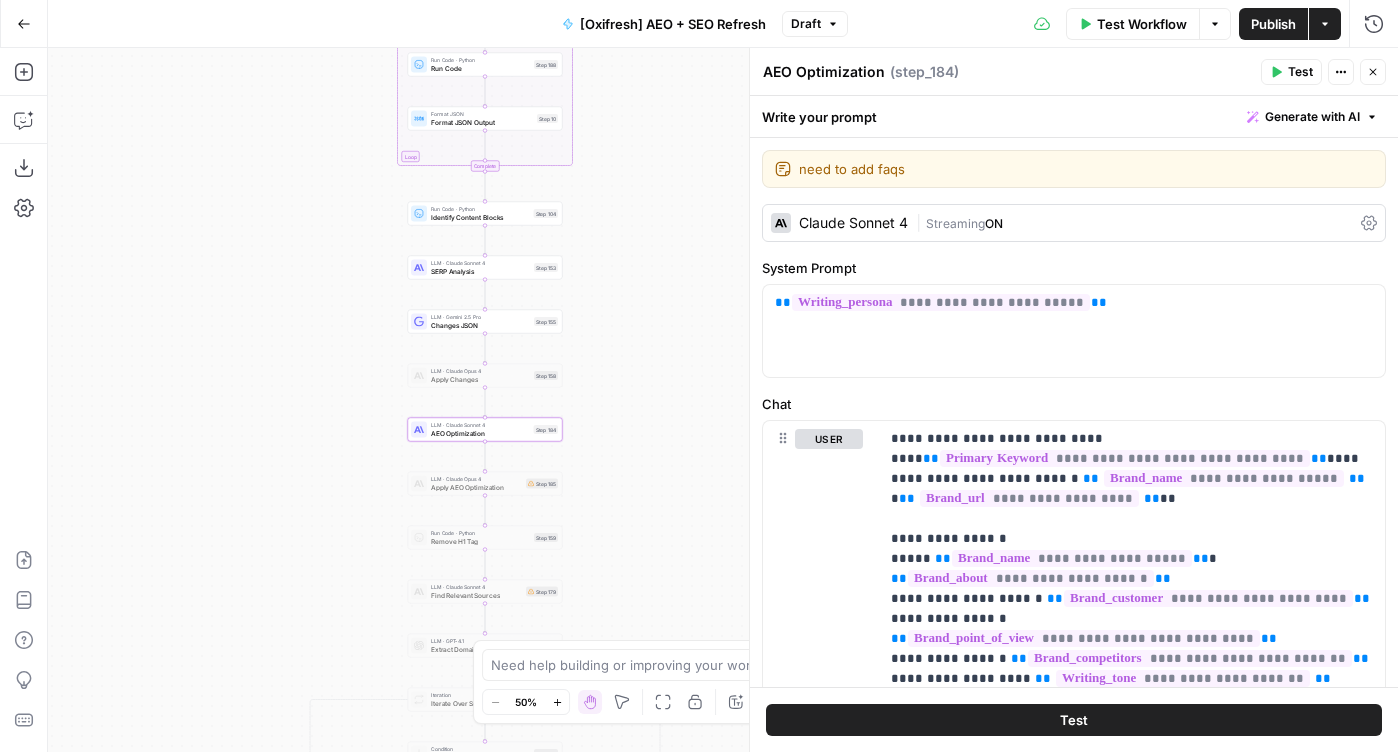 scroll, scrollTop: 0, scrollLeft: 0, axis: both 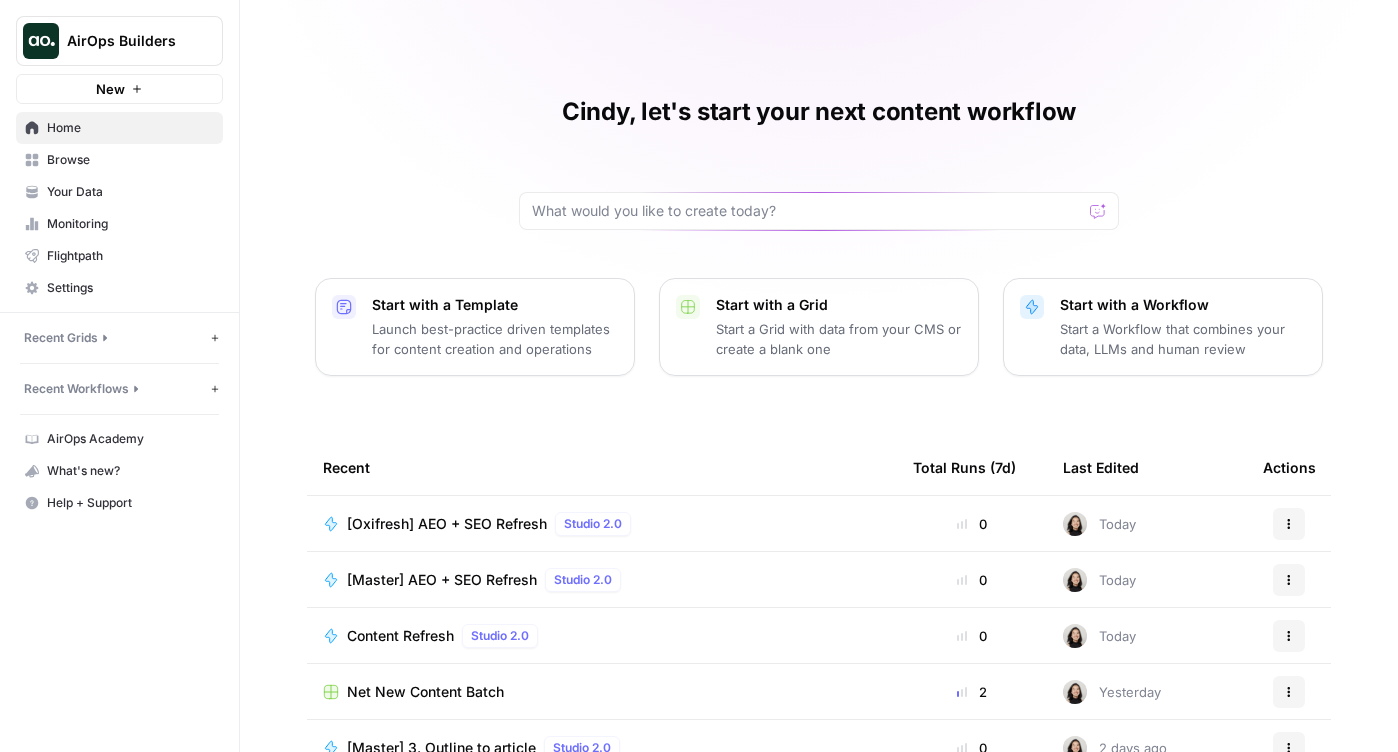 click 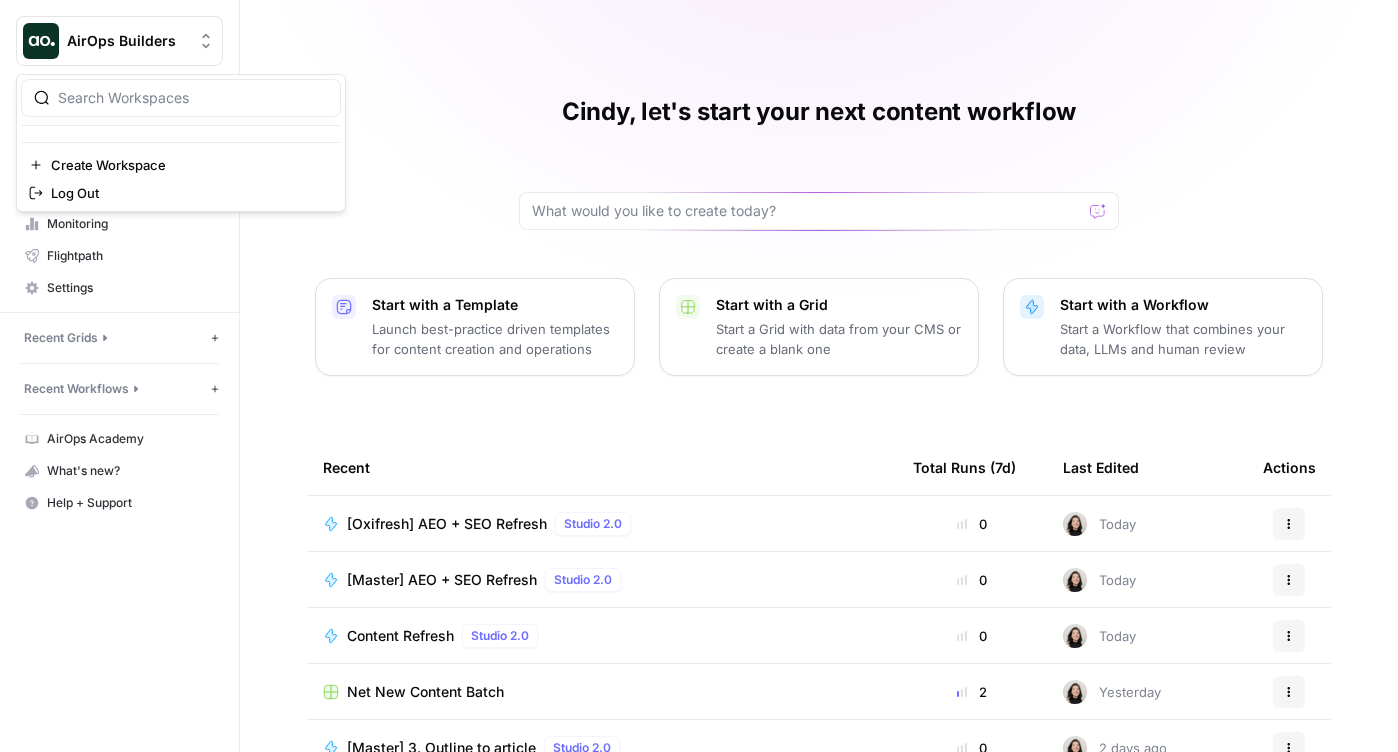 click at bounding box center (181, 125) 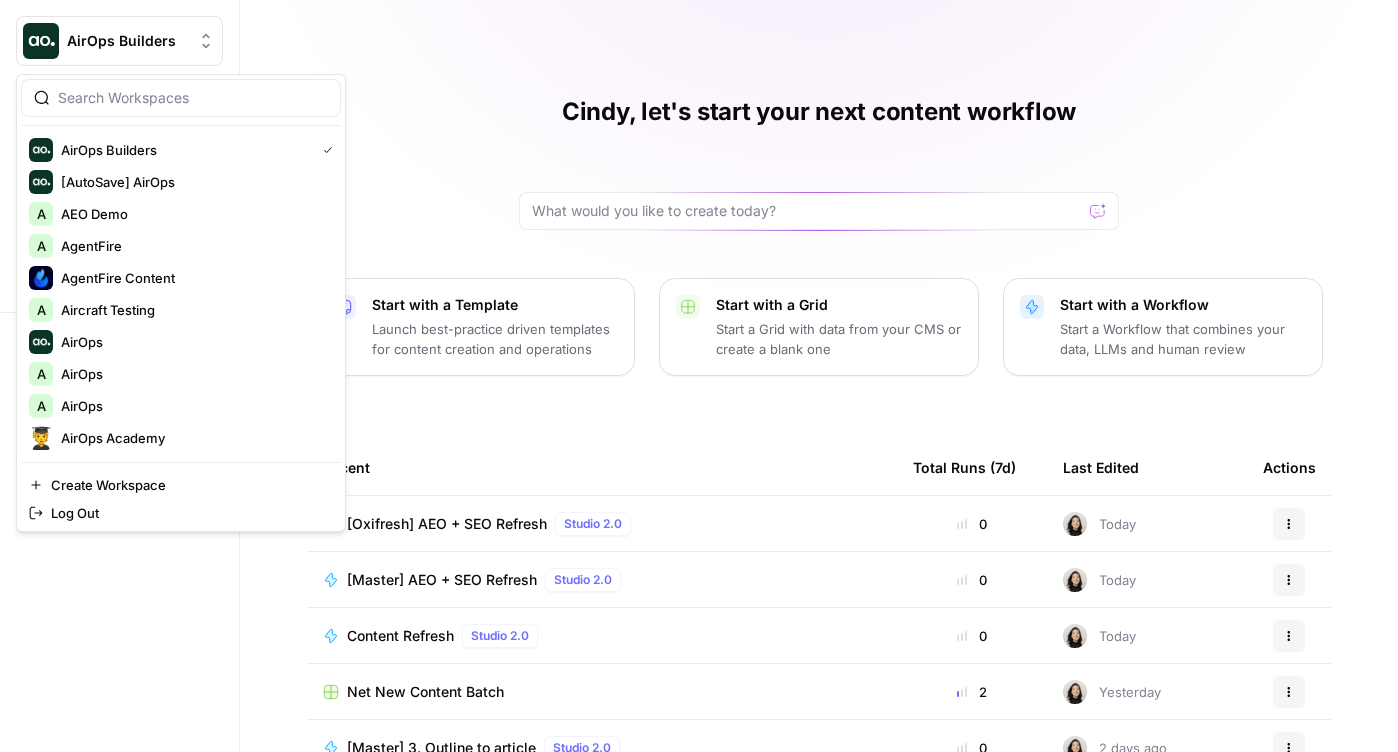 click at bounding box center (181, 98) 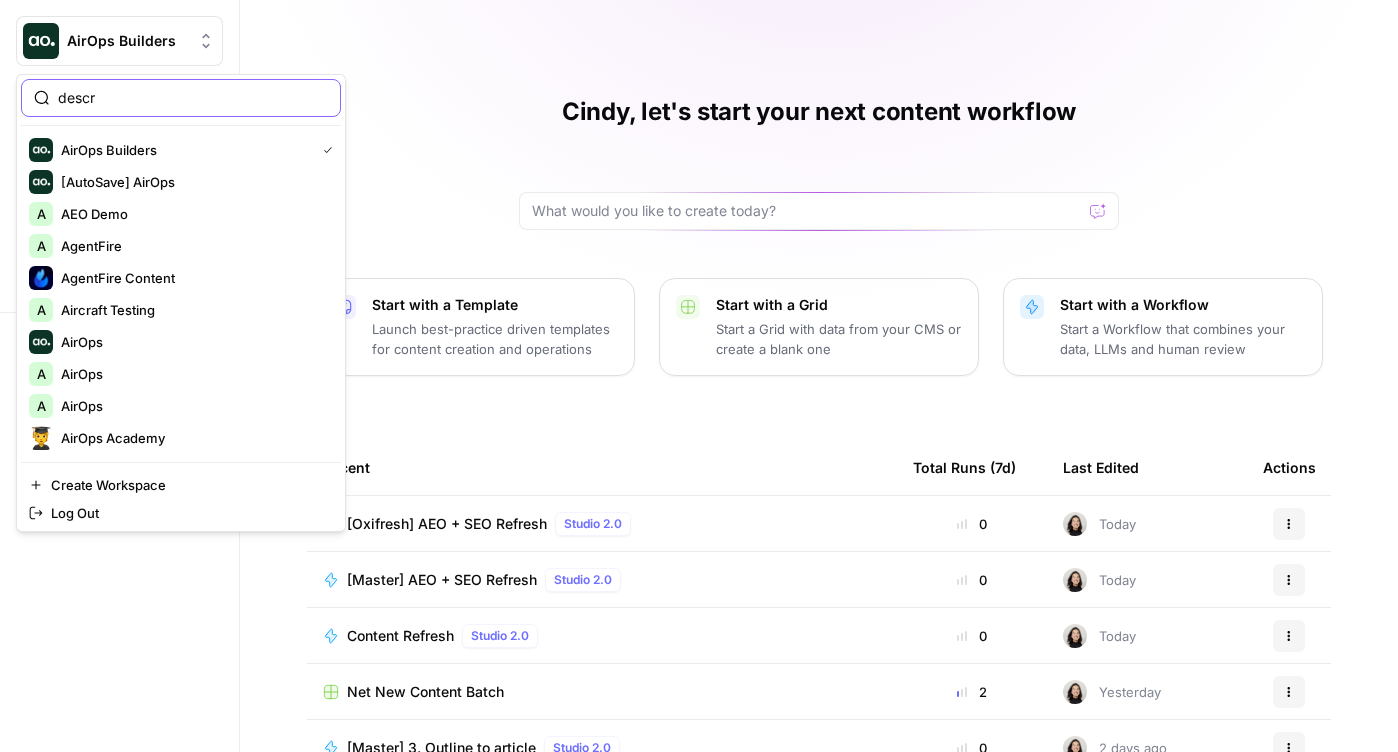 type on "descr" 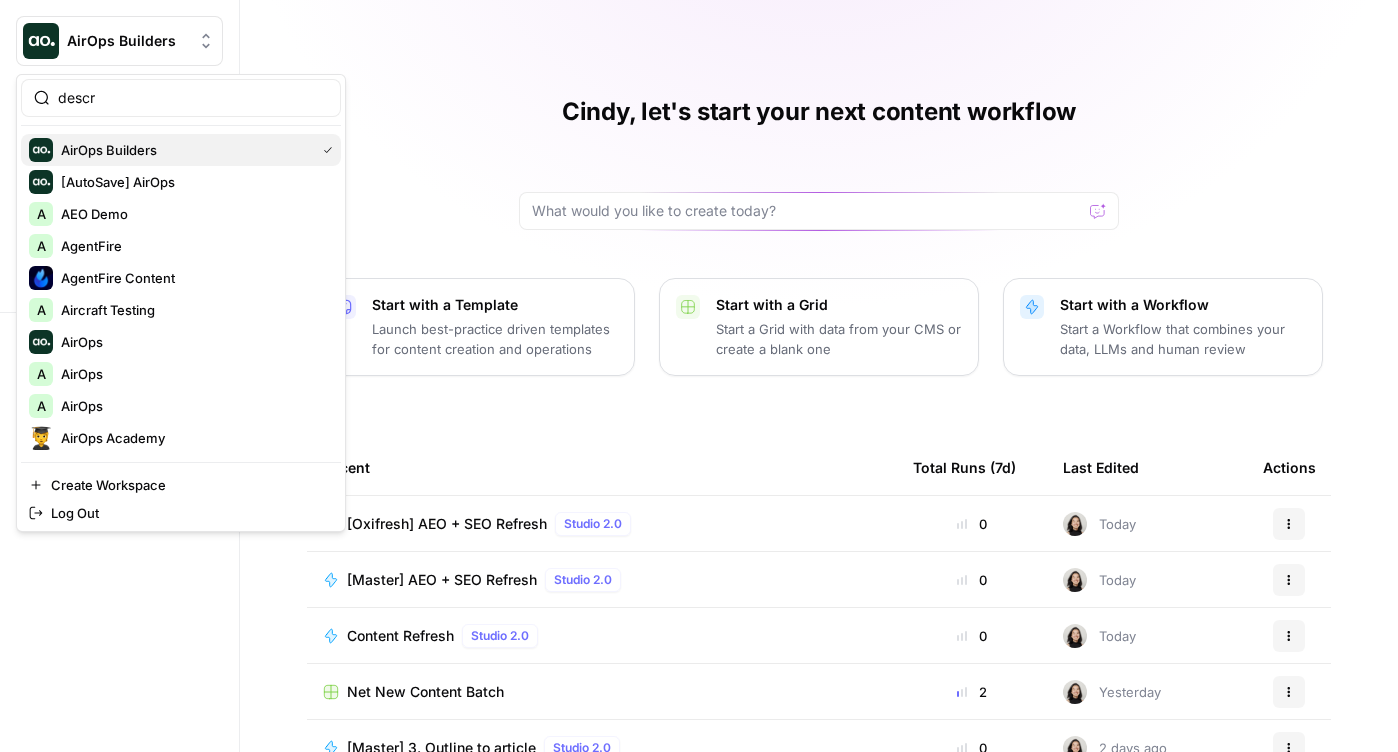 type 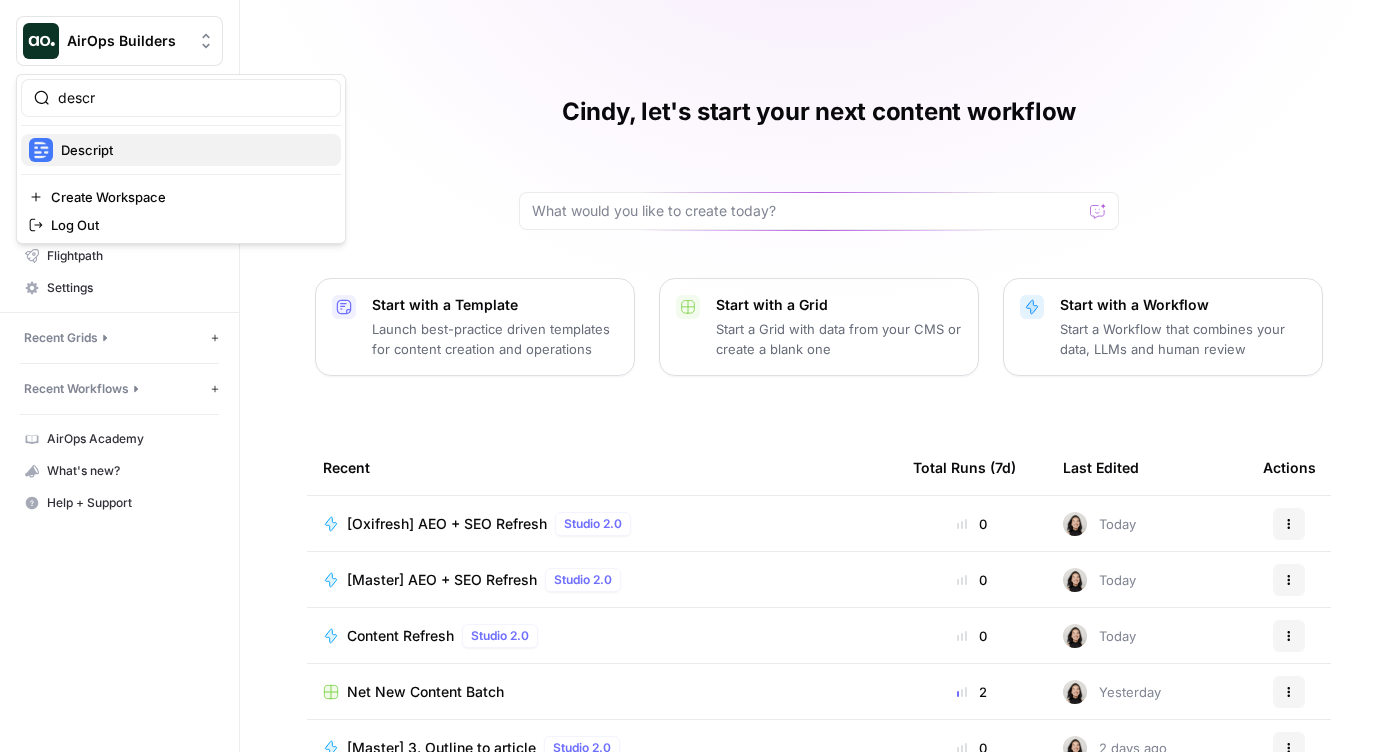 click on "Descript" at bounding box center [181, 150] 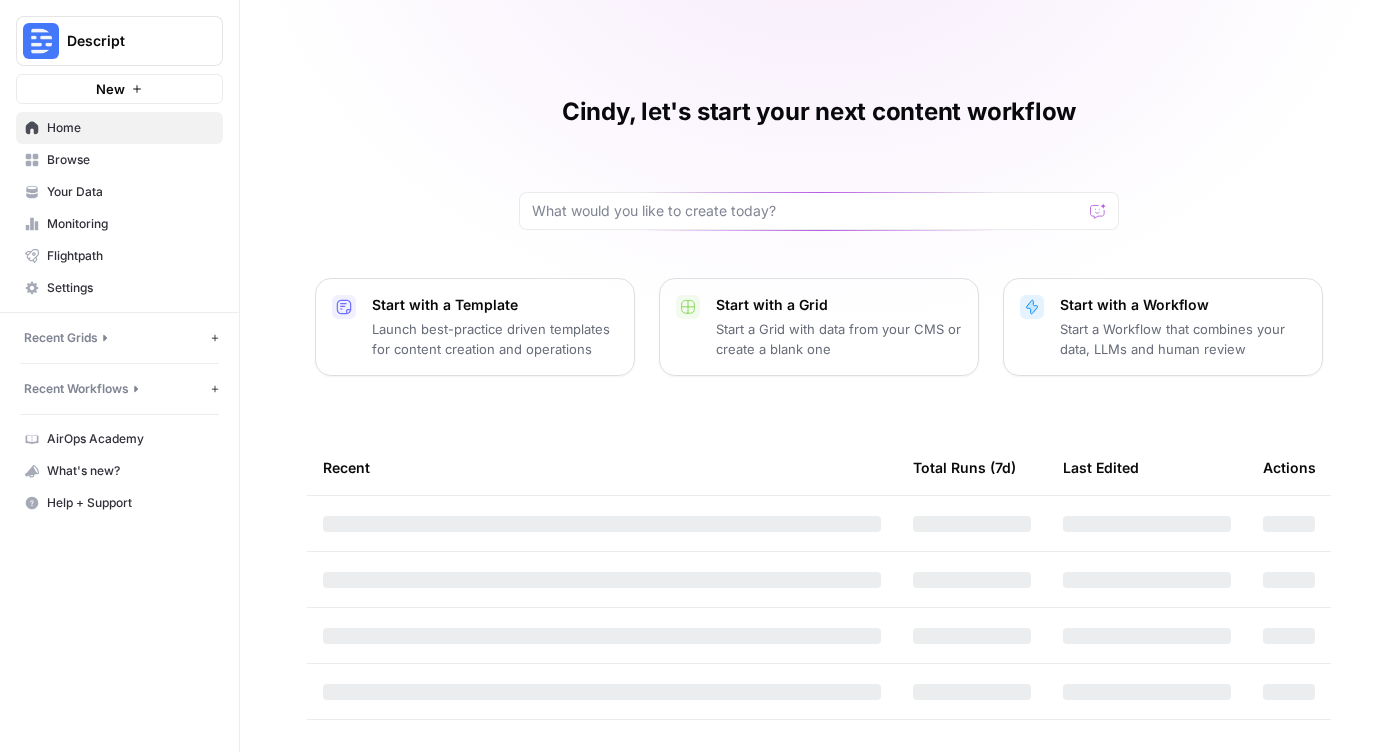 scroll, scrollTop: 0, scrollLeft: 0, axis: both 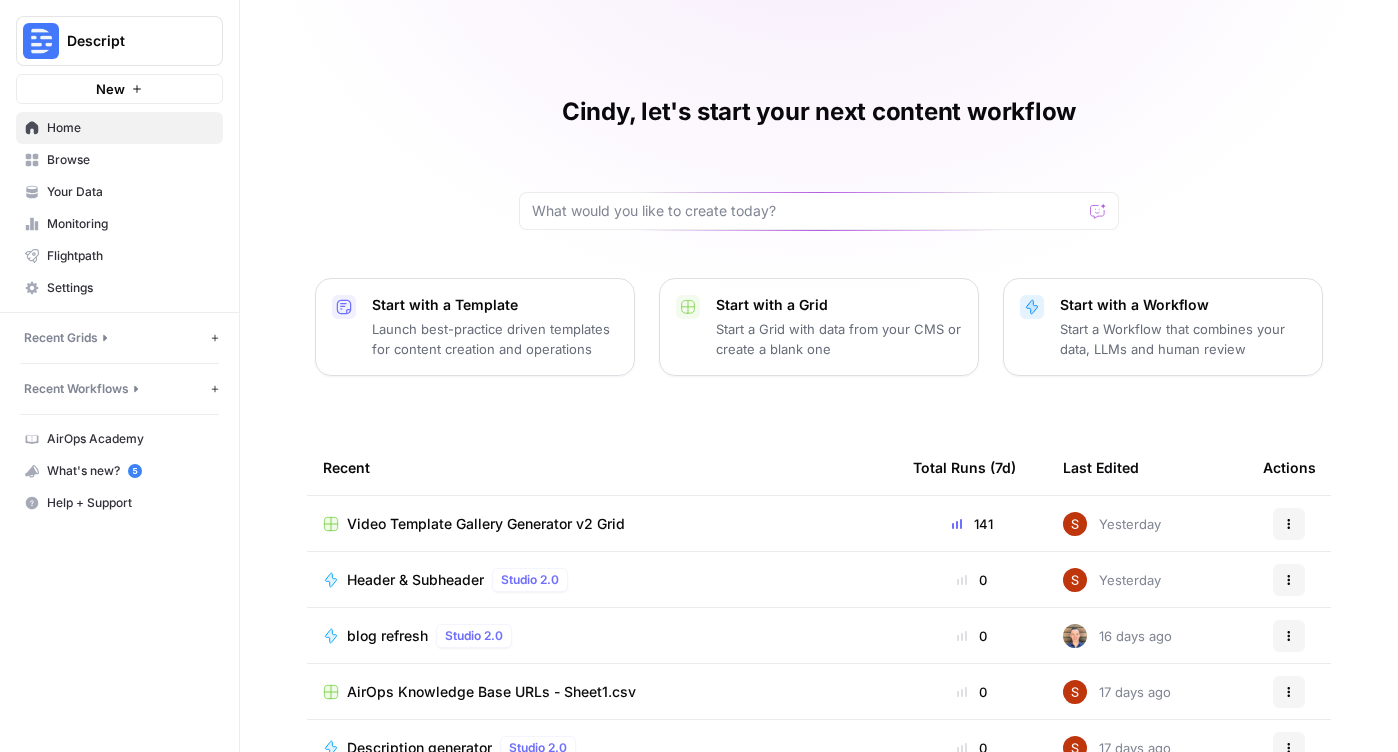 click on "Browse" at bounding box center [130, 160] 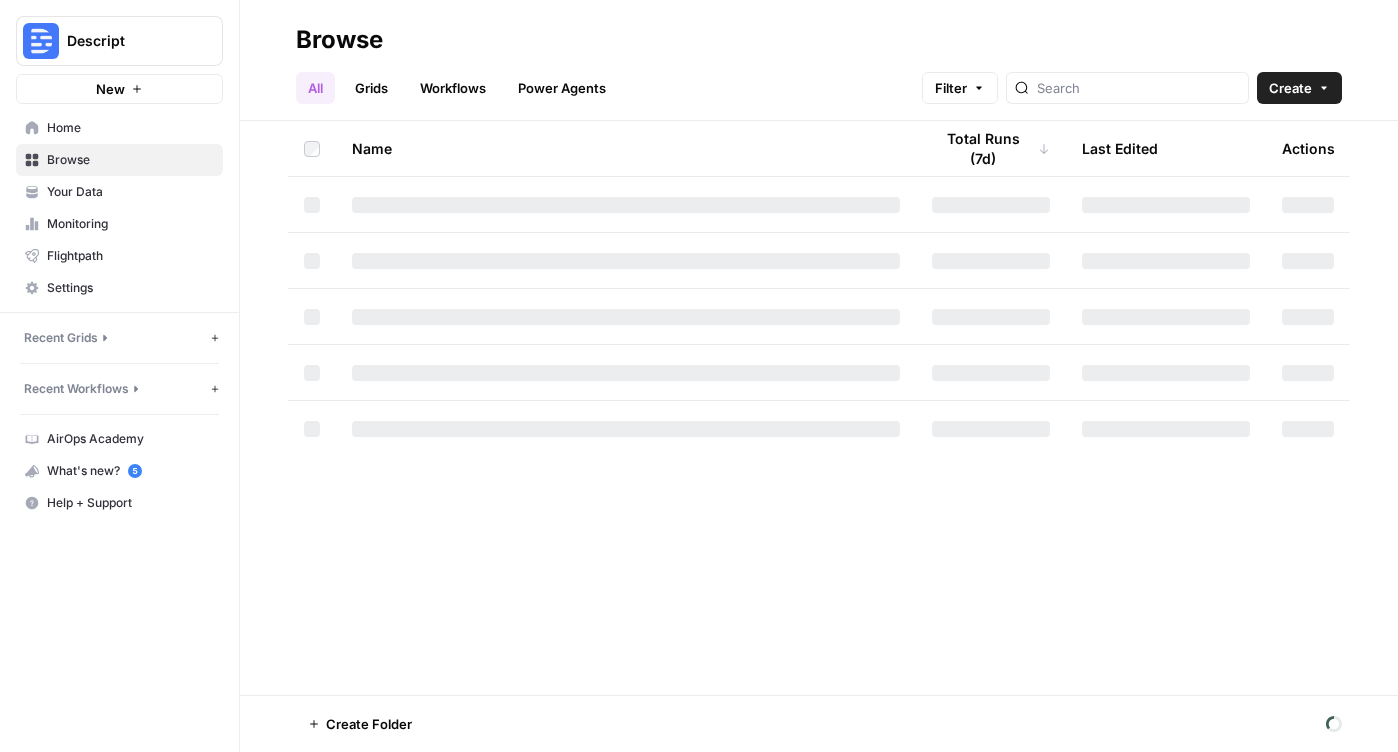 click on "Grids" at bounding box center (371, 88) 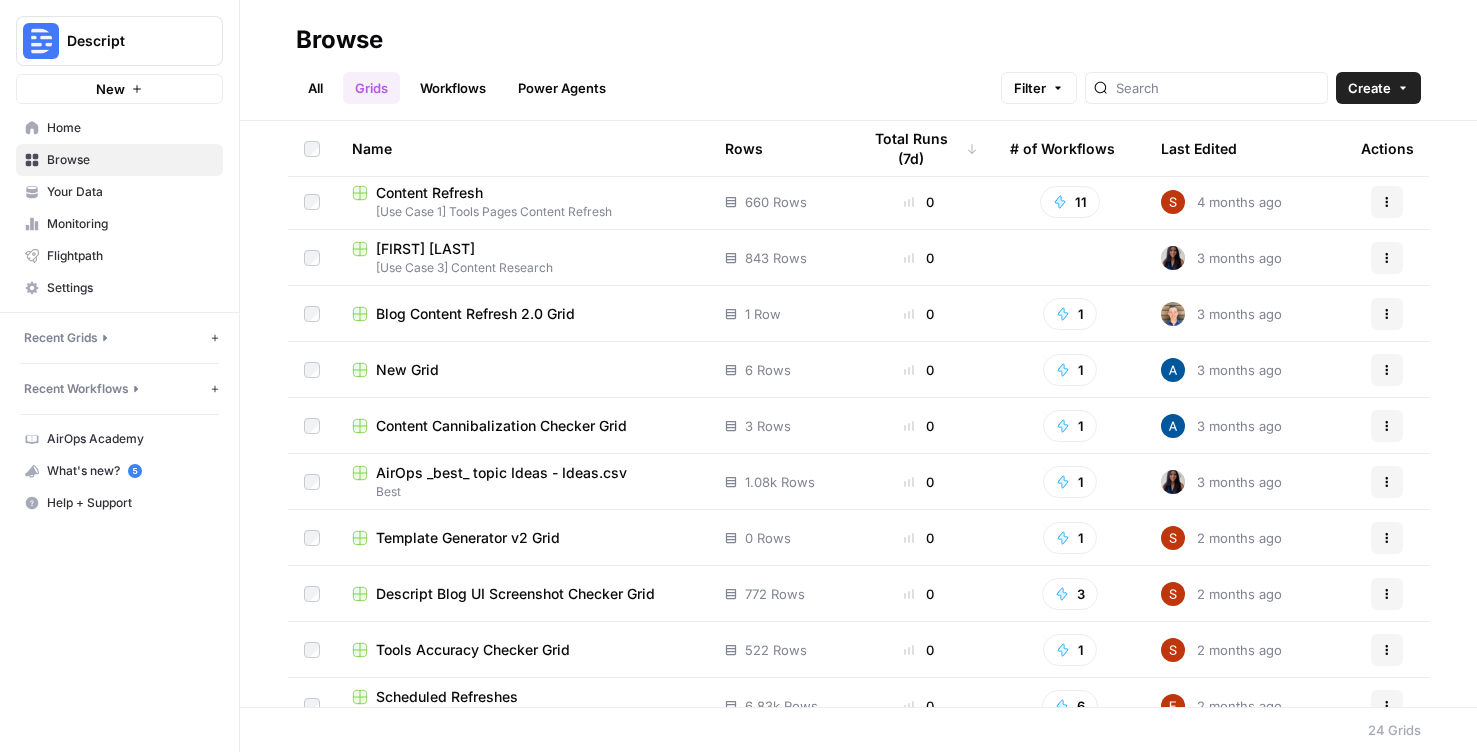 scroll, scrollTop: 0, scrollLeft: 0, axis: both 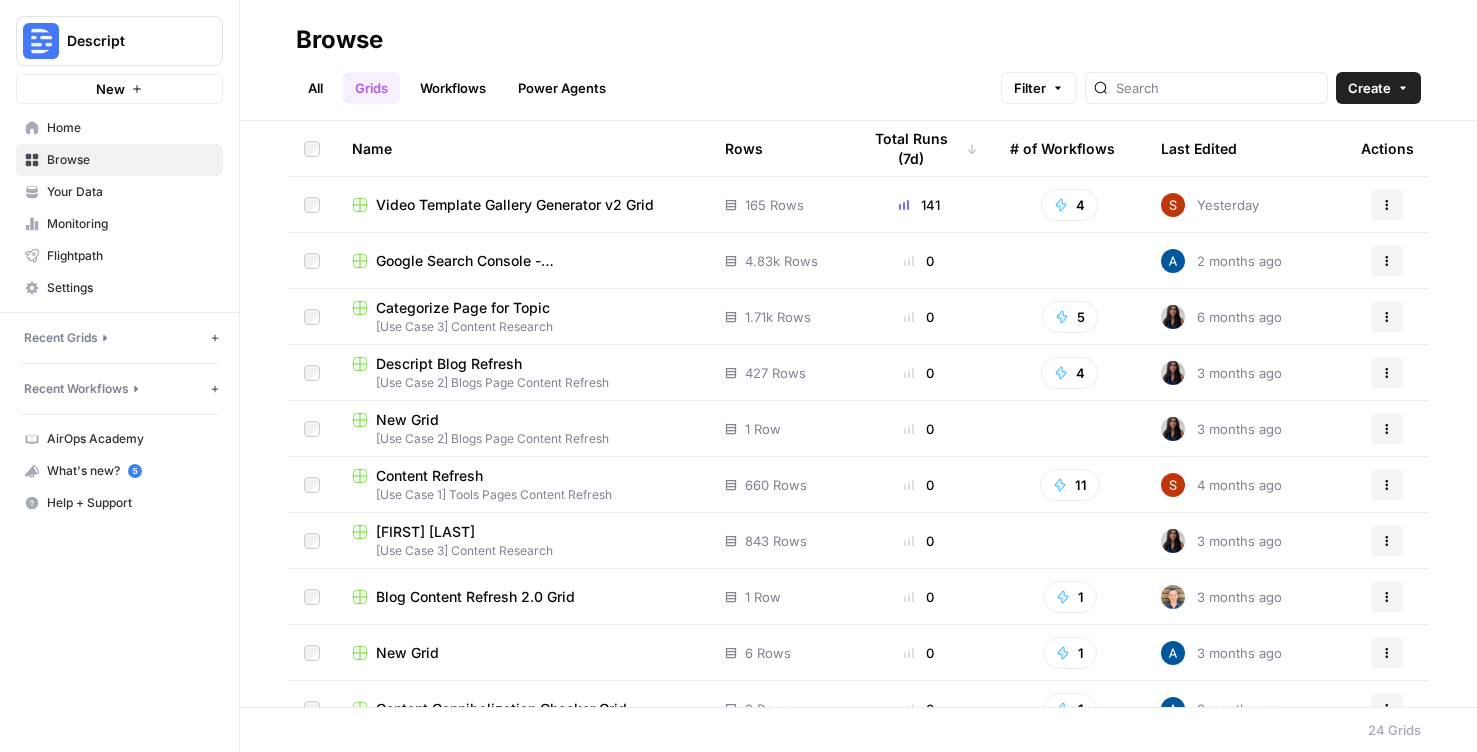 click on "Video Template Gallery Generator v2 Grid" at bounding box center (522, 204) 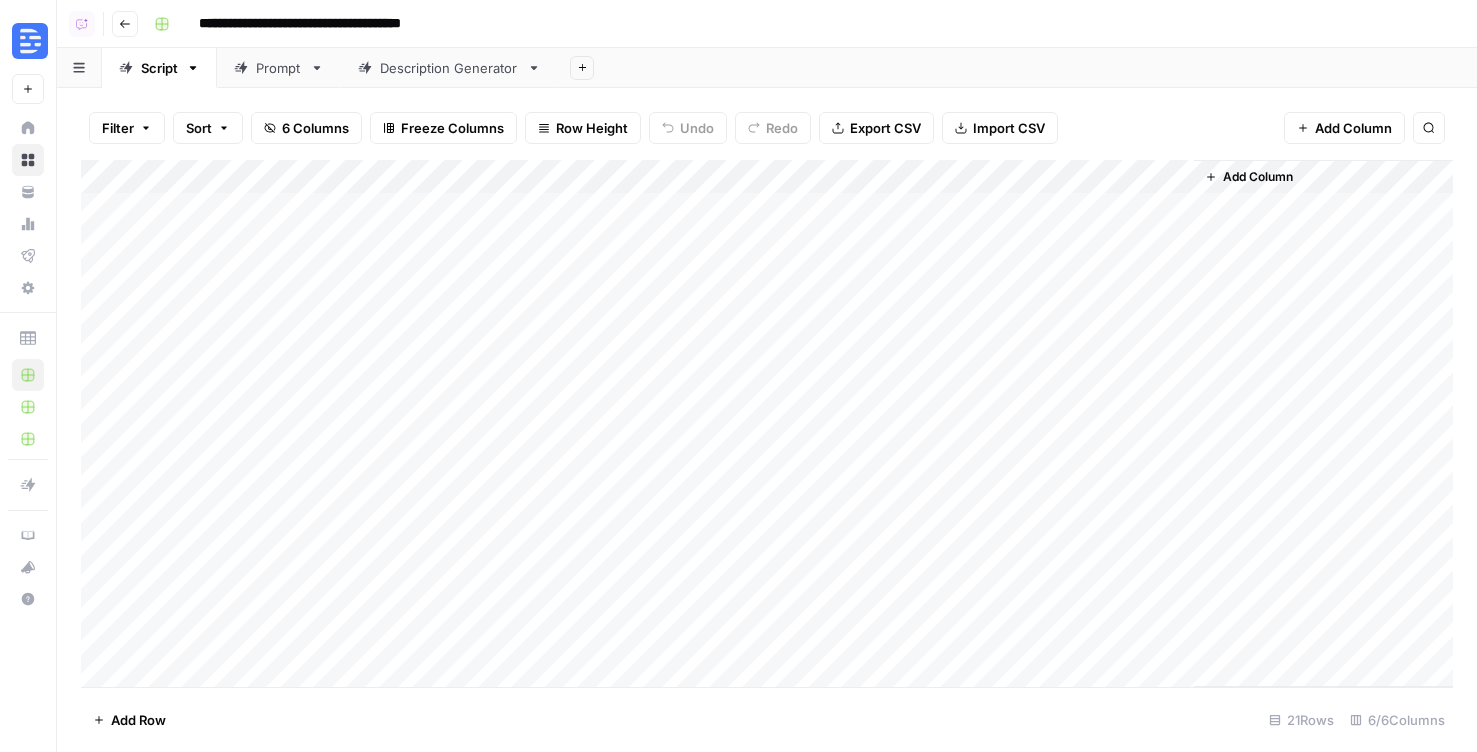 click on "Prompt" at bounding box center [279, 68] 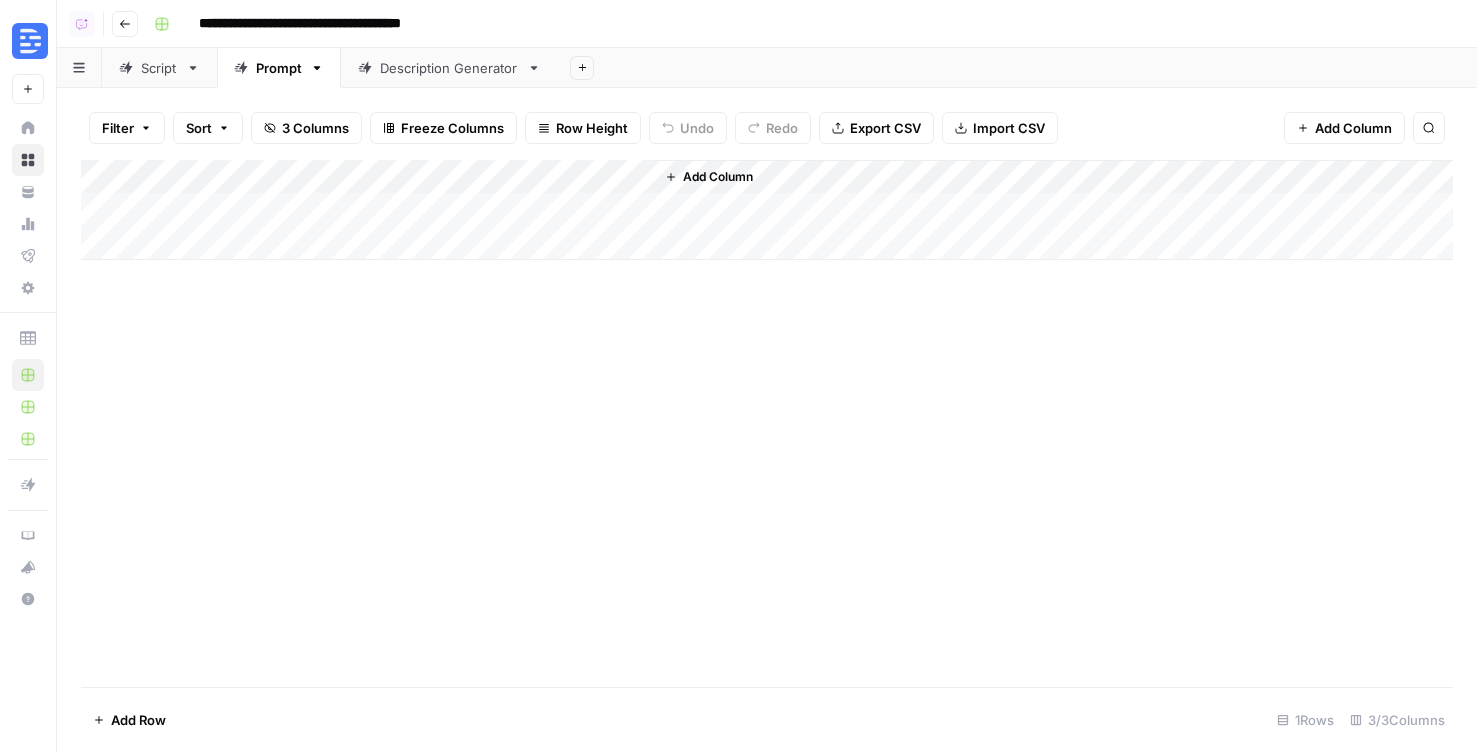 click 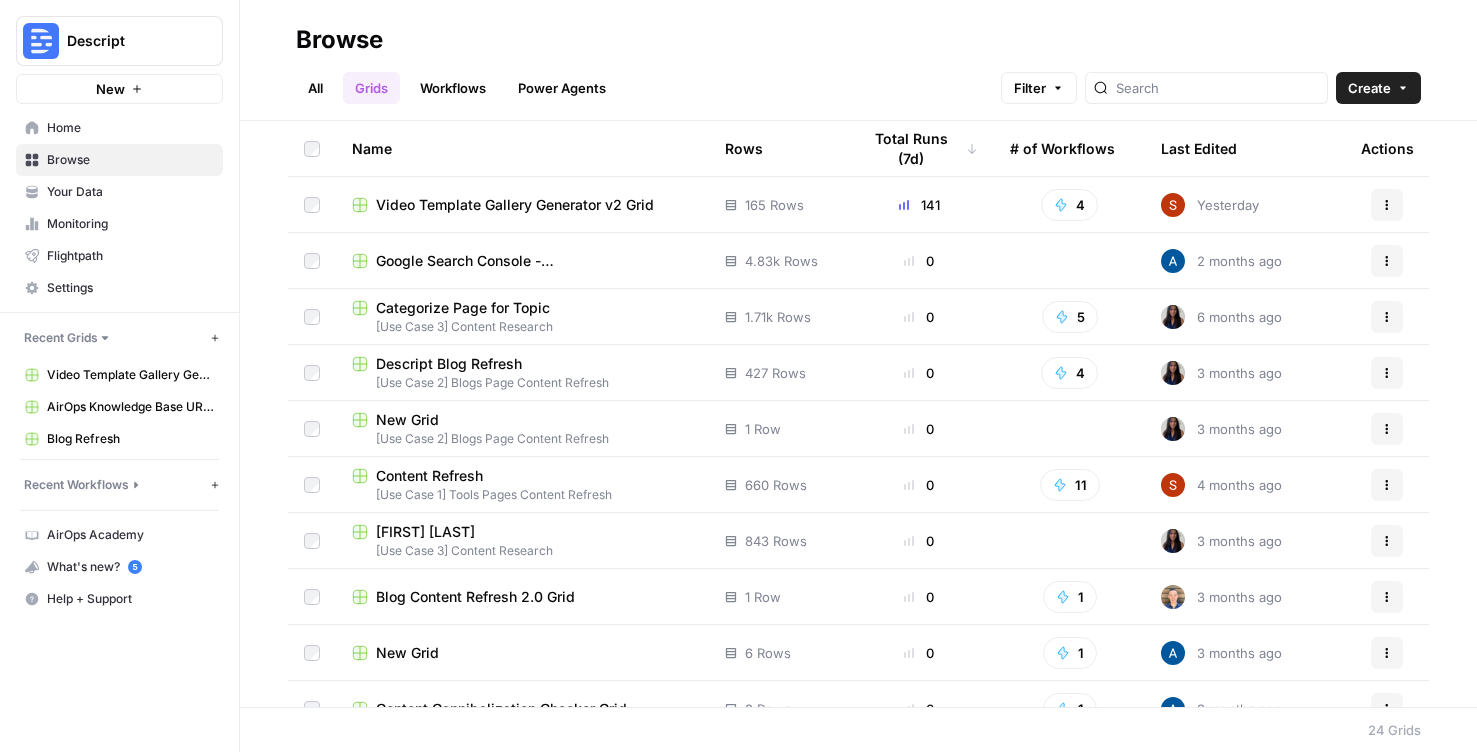 click on "[Use Case 2] Blogs Page Content Refresh" at bounding box center (522, 383) 